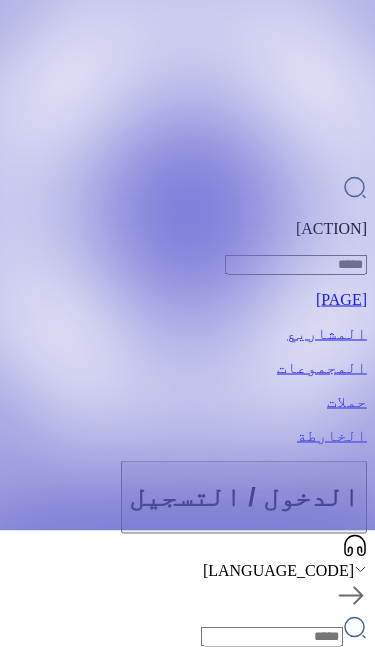 scroll, scrollTop: 0, scrollLeft: 0, axis: both 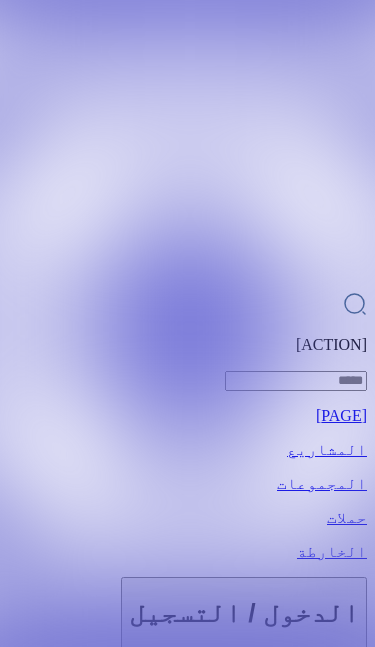 click at bounding box center [-106, 148] 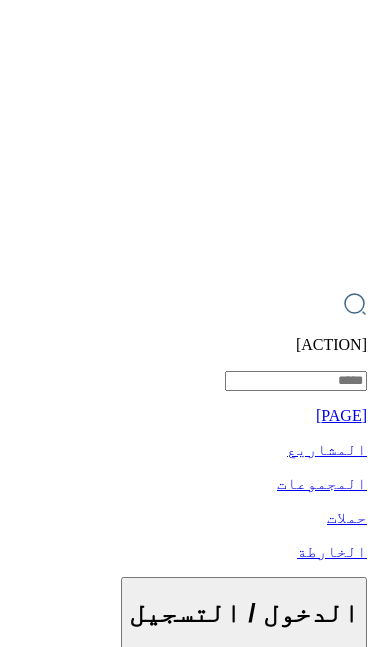 click at bounding box center (272, 1590) 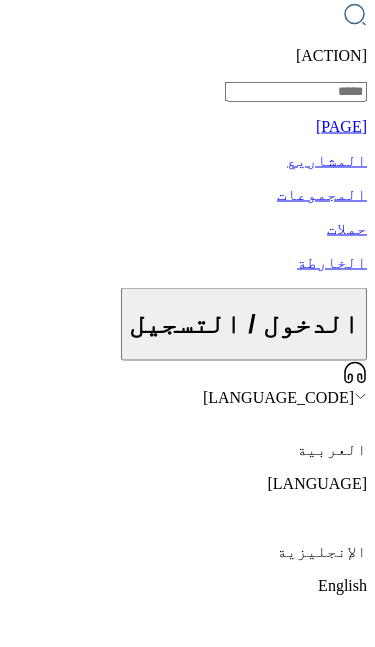 scroll, scrollTop: 391, scrollLeft: 0, axis: vertical 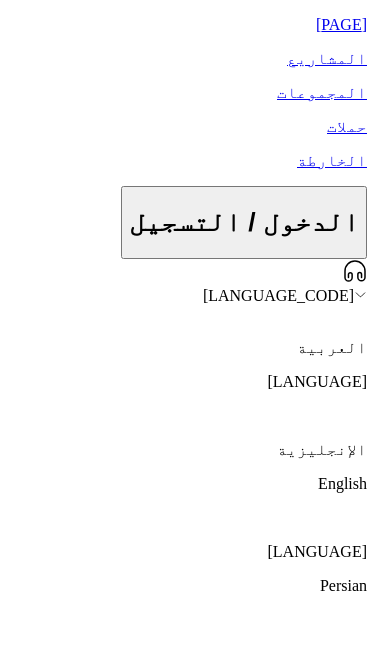 click 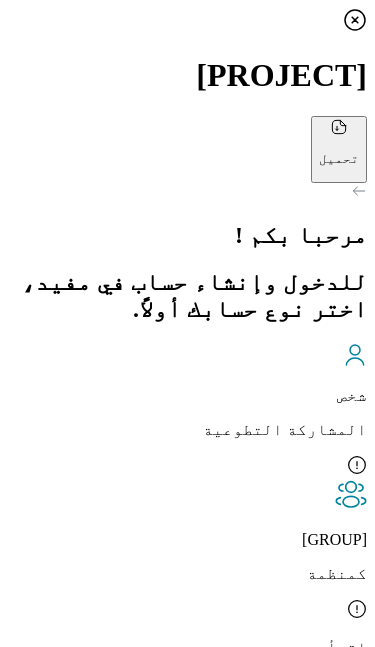 click on "[ROLE]" at bounding box center (187, 391) 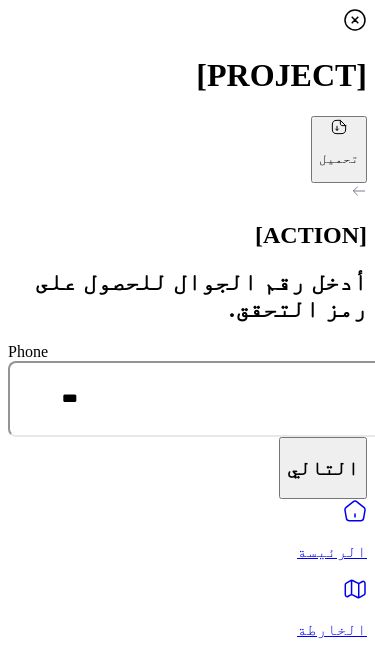 click at bounding box center [187, 437] 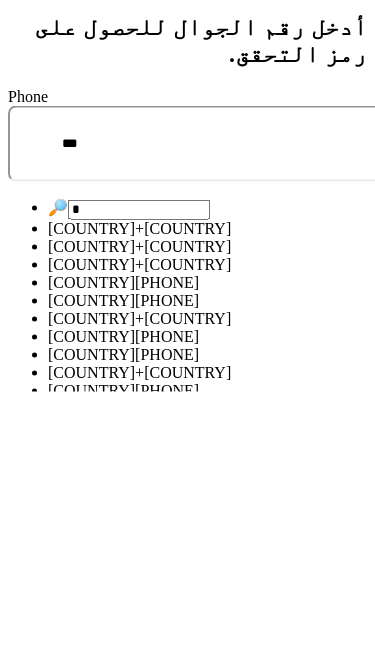 scroll, scrollTop: 0, scrollLeft: 0, axis: both 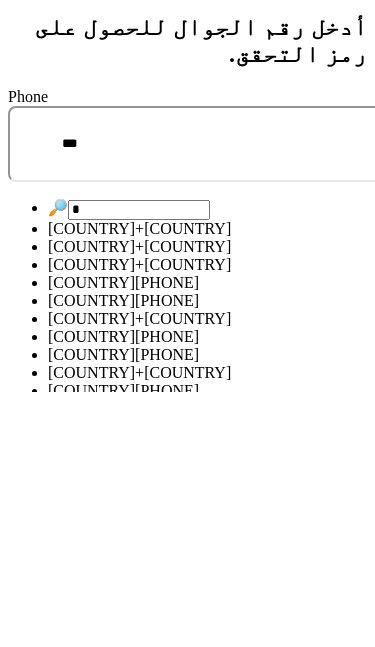 type on "**" 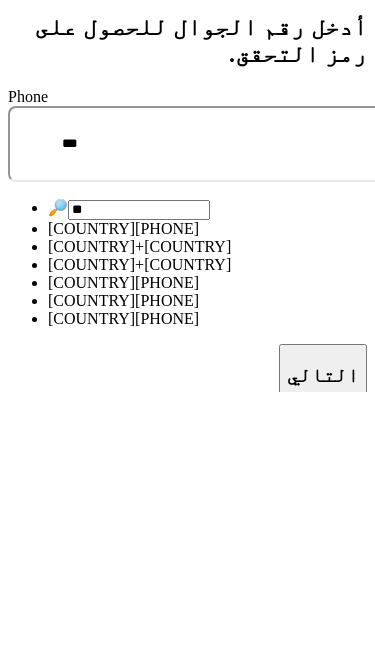 scroll, scrollTop: 42, scrollLeft: 0, axis: vertical 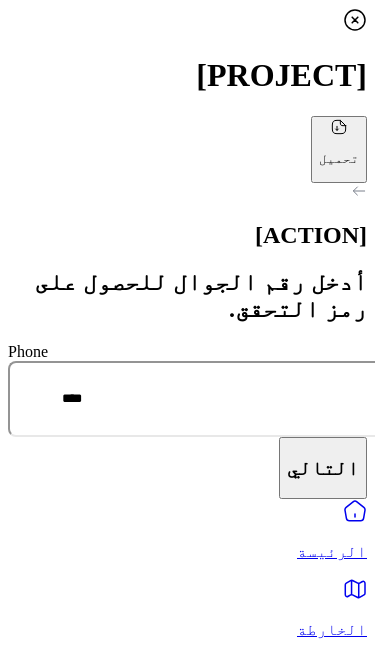 click on "[MASKED]" at bounding box center (222, 399) 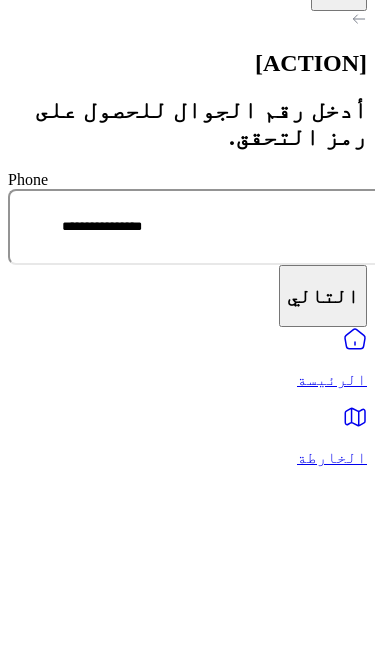 type on "**********" 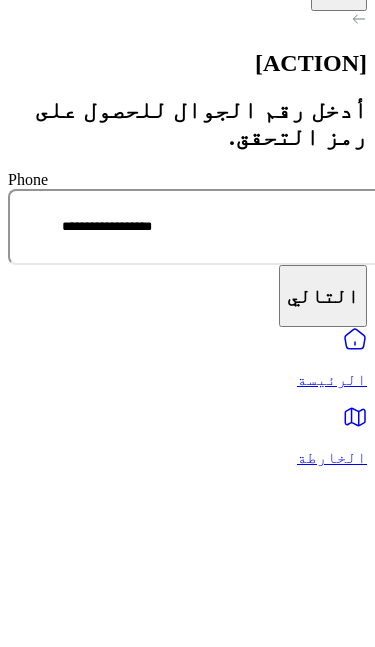 click on "التالي" at bounding box center [323, 468] 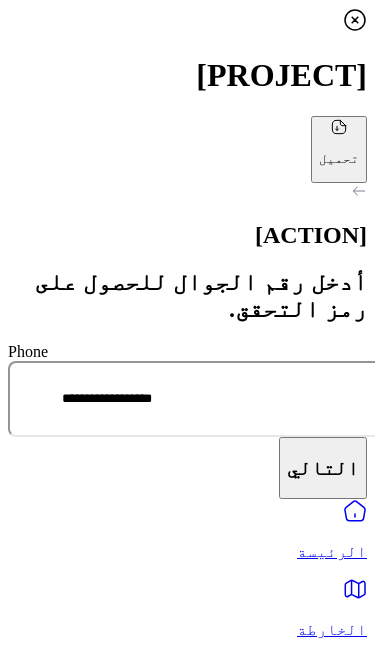 click on "التالي" at bounding box center [323, 468] 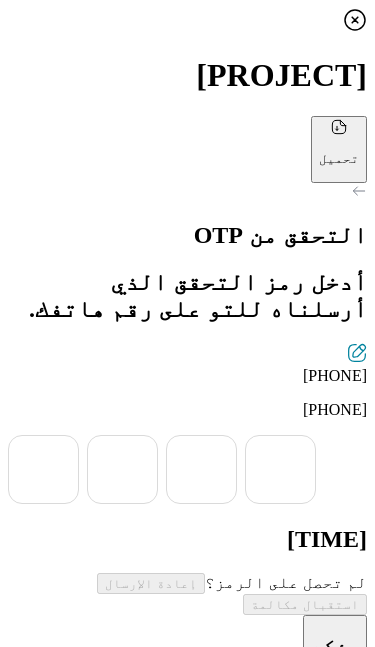click at bounding box center [43, 469] 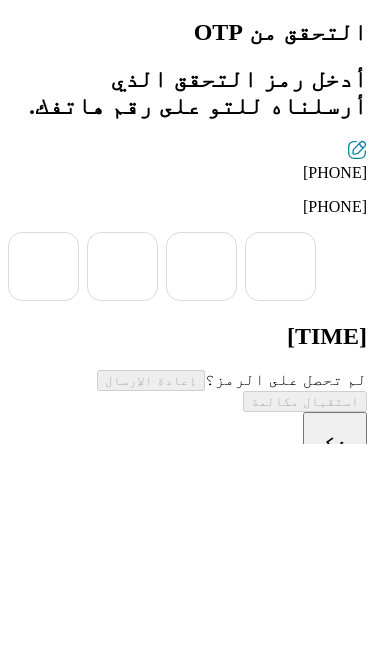 type on "*" 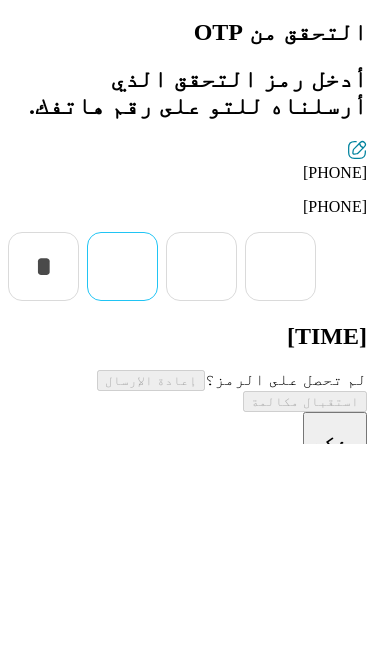 type on "*" 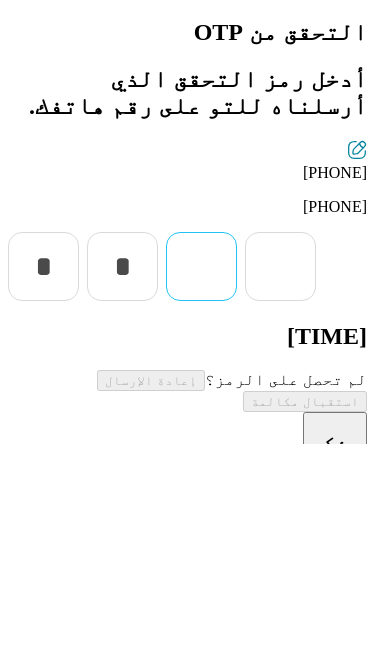 type on "*" 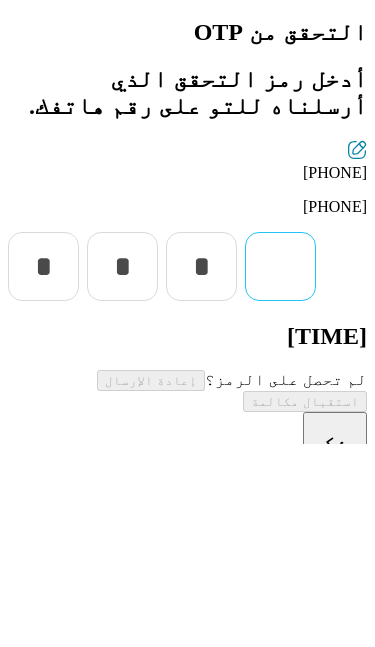 type on "*" 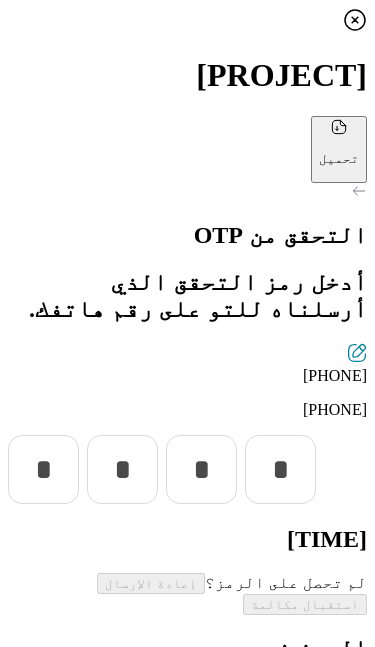 click 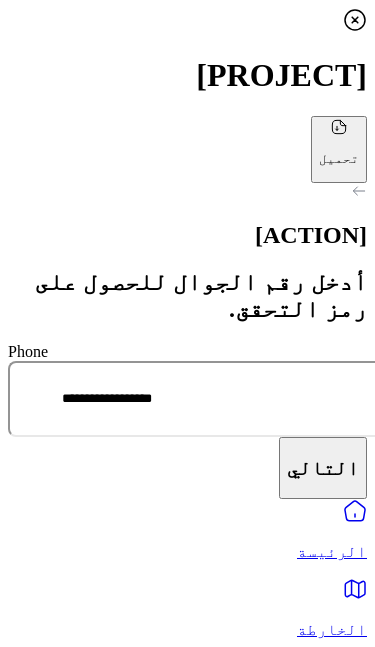 click on "التالي" at bounding box center (323, 468) 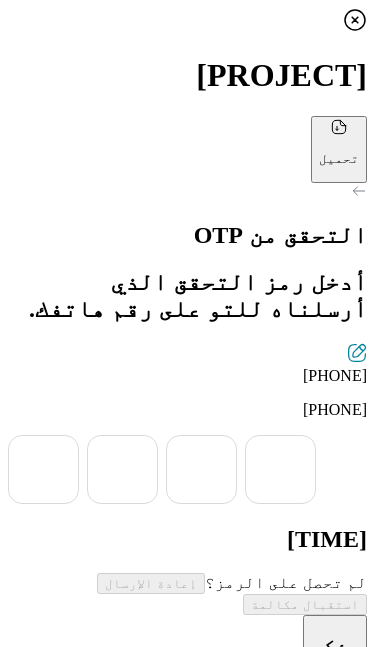 click at bounding box center (43, 469) 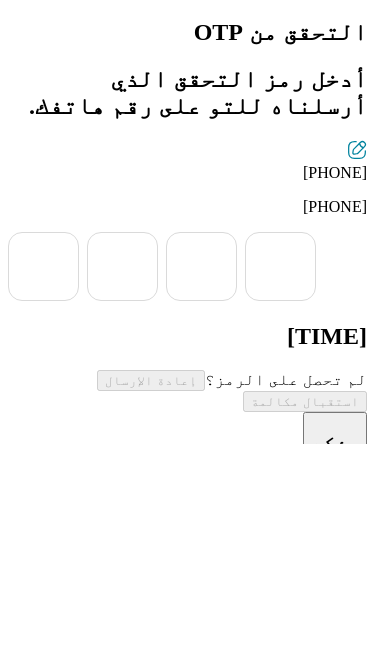 type on "*" 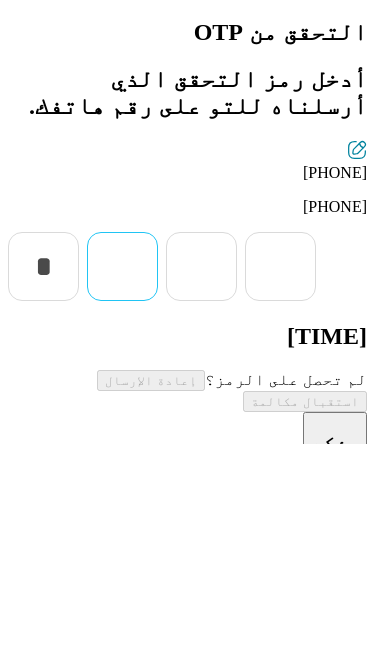 type on "*" 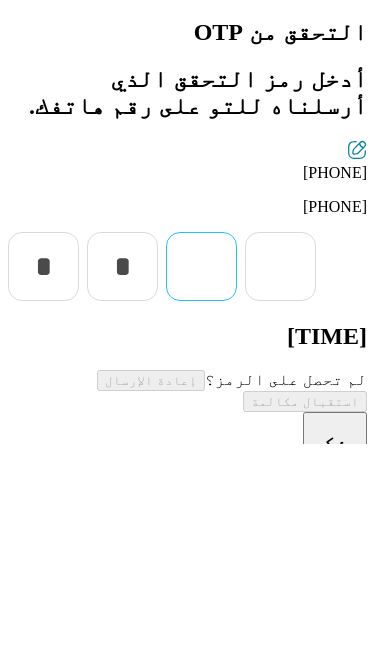type on "*" 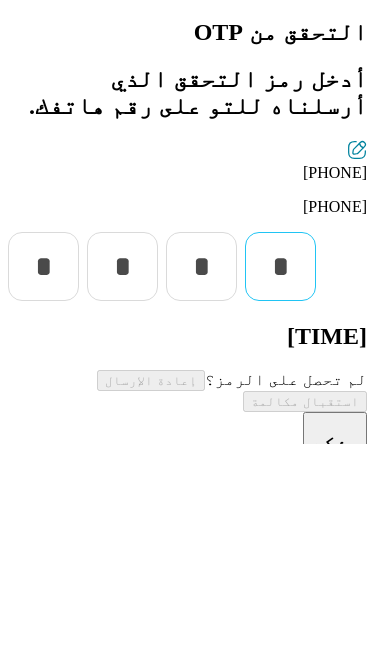 type on "*" 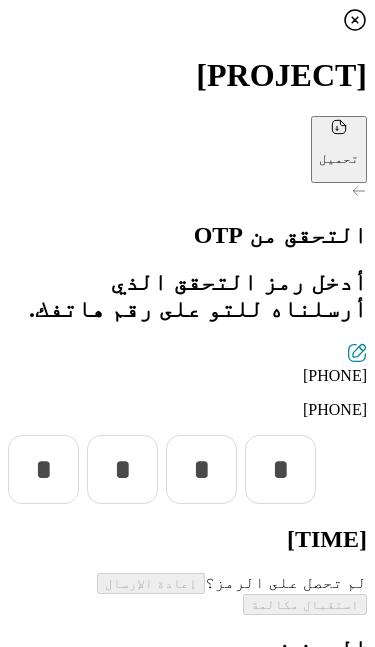 click on "يؤكد" at bounding box center (187, 713) 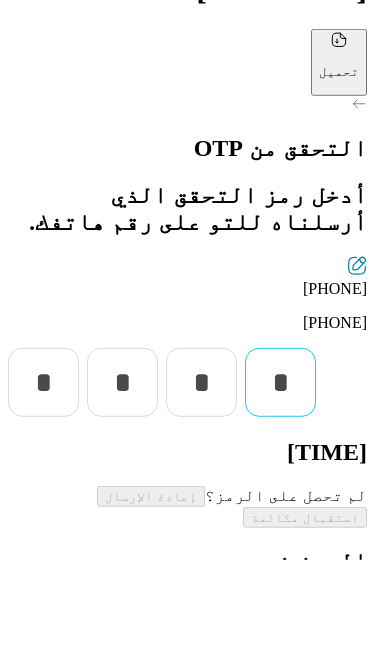 click on "*" at bounding box center [280, 469] 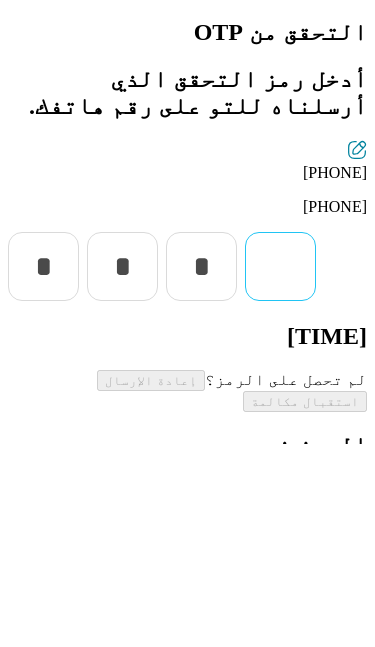type 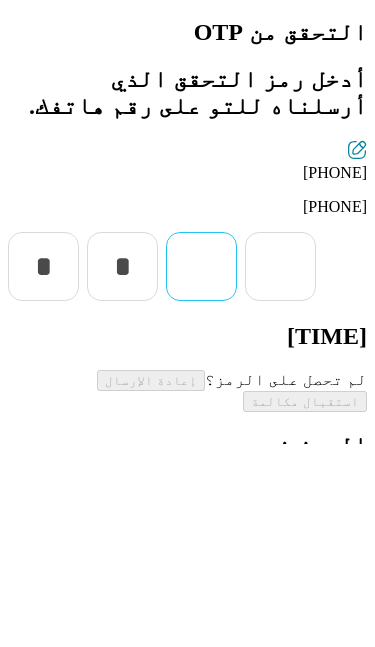 type 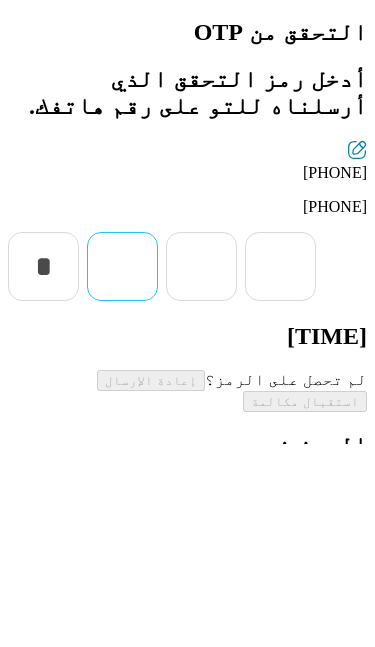type 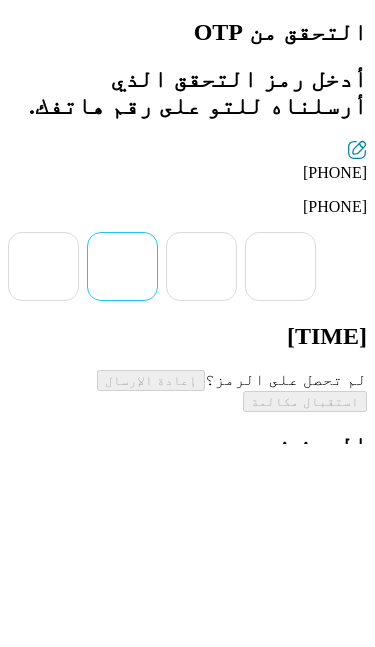 type on "*" 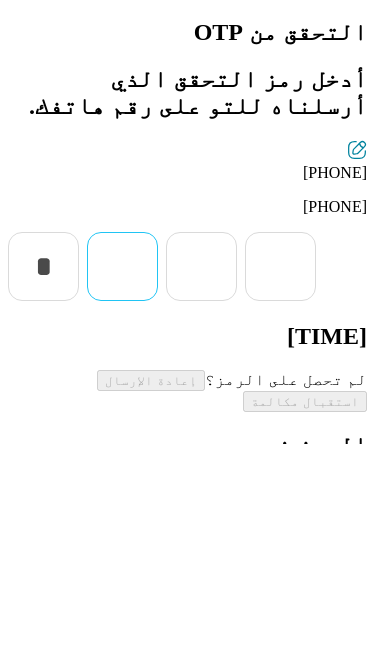 type on "*" 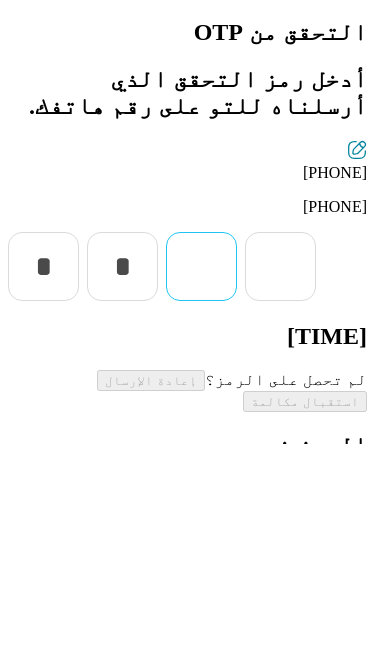 type on "*" 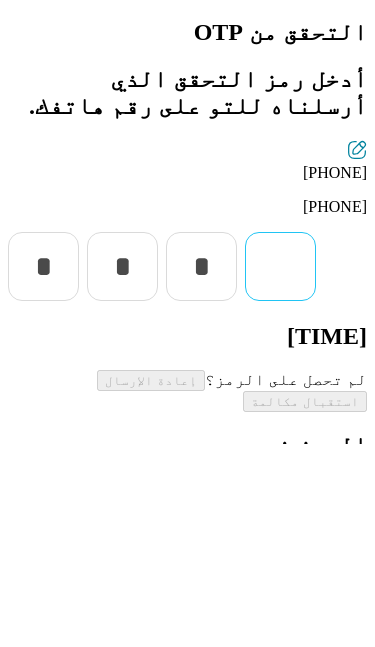 type on "*" 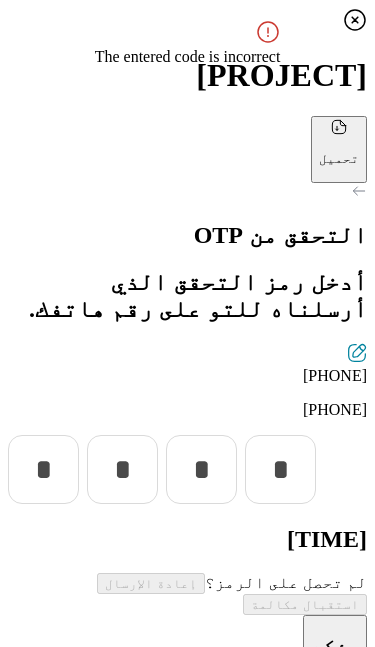 click 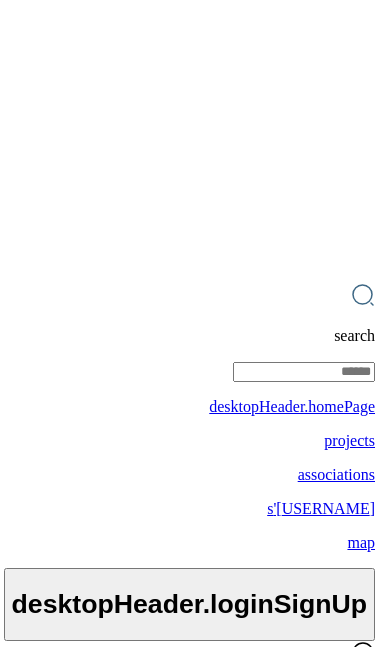 scroll, scrollTop: 0, scrollLeft: 0, axis: both 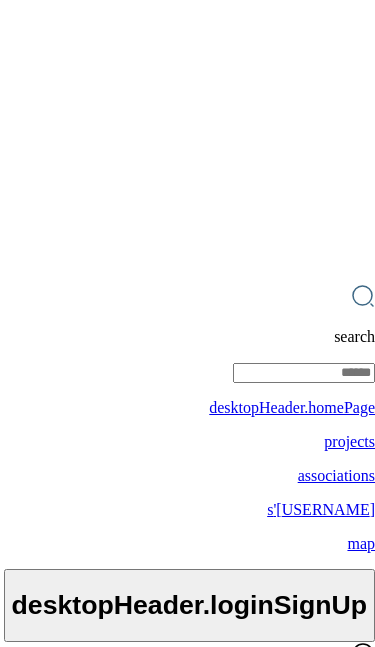 click on "search" at bounding box center [187, 337] 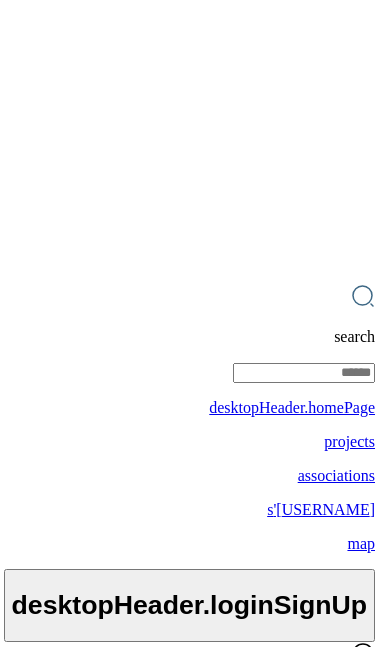 click on "[ACTION]" at bounding box center [338, 905] 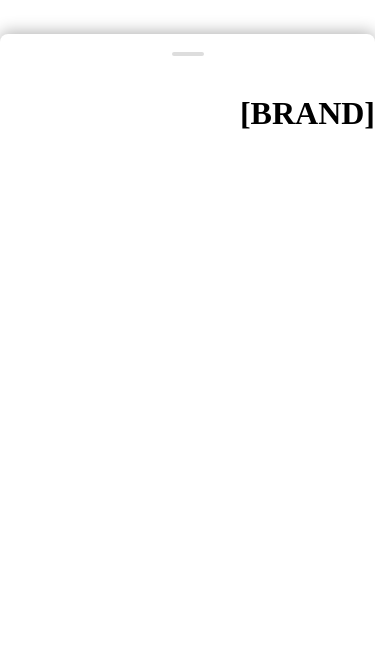 click at bounding box center (187, 323) 